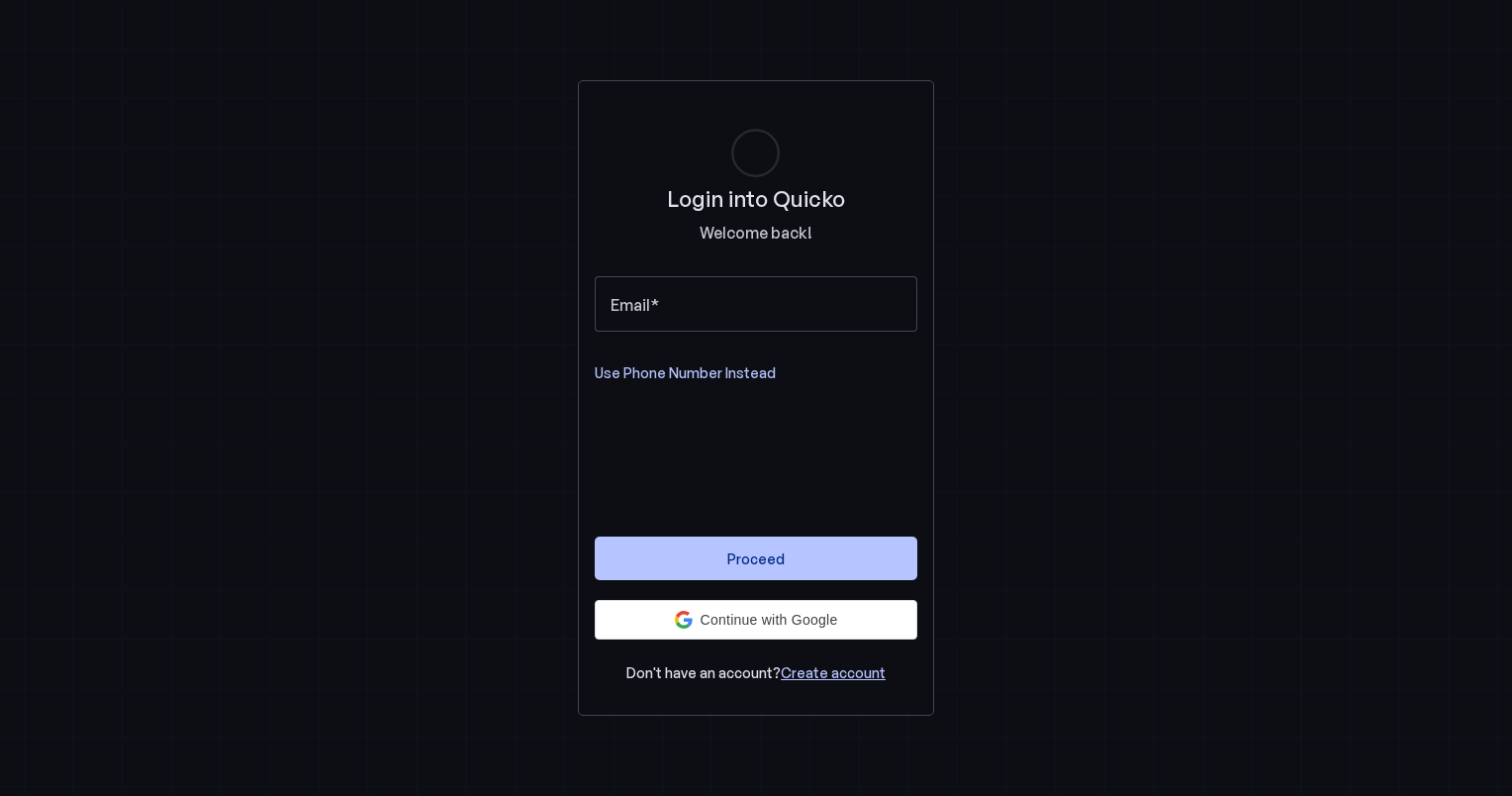 scroll, scrollTop: 0, scrollLeft: 0, axis: both 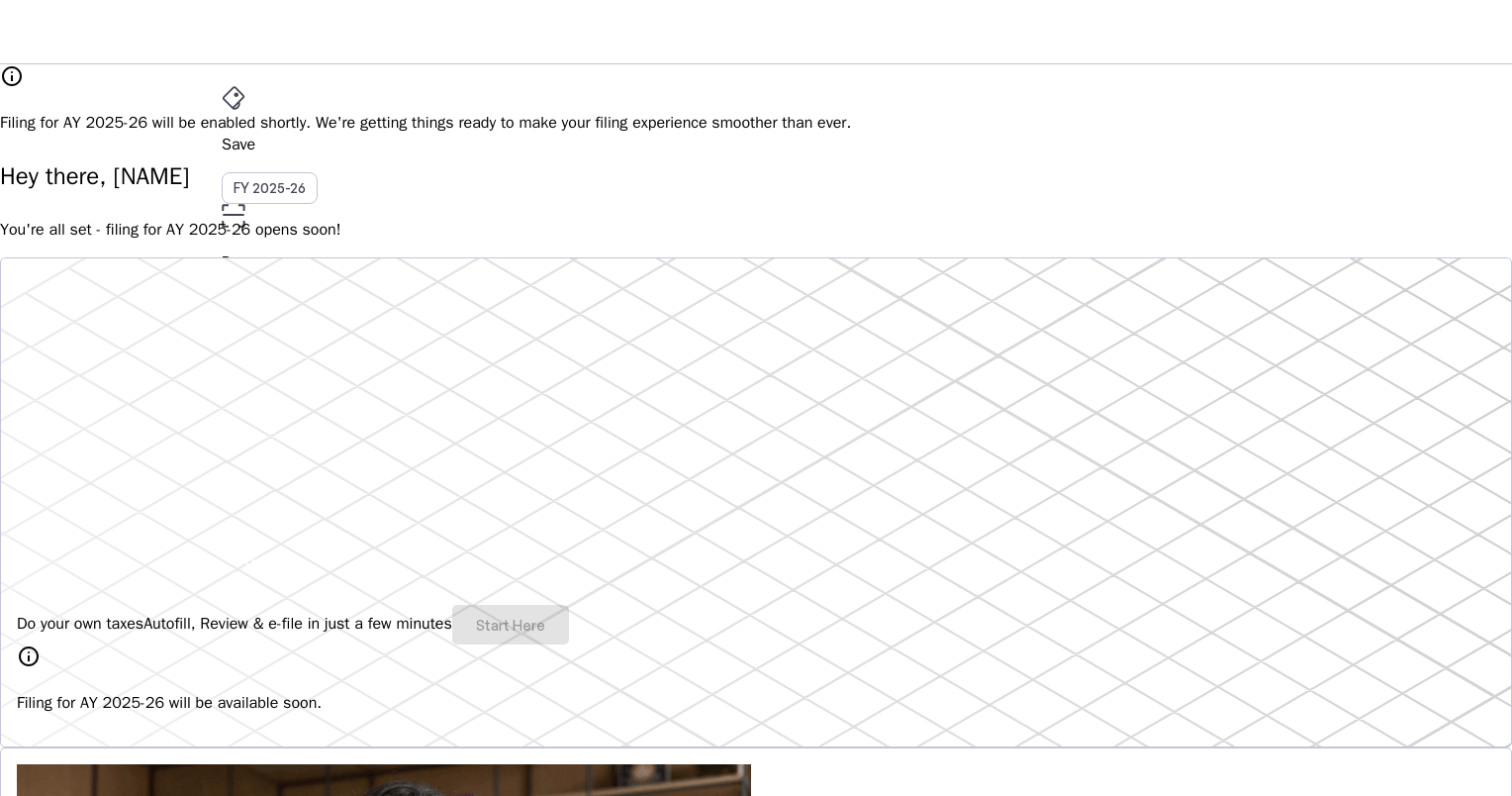 click on "Save FY 2025-26  Pay   File AY 2025-26  More  arrow_drop_down  AW   Upgrade  info Filing for AY 2025-26 will be enabled shortly. We're getting things ready to make your filing experience smoother than ever.  Hey there, [NAME]   You're all set - filing for AY 2025-26 opens soon!   Do your own taxes   Autofill, Review & e-file in just a few minutes   Start Here  info Filing for AY 2025-26 will be available soon.   4.8/5 | 1400 reviews   We do your taxes   Expert will prepare, review & e-file your tax return, making sure nothing gets missed.   Explore   Benefits of filing on Quicko  Fetch everything using Autofill Automatically retrieve your income, deductions, tax credits & losses directly from ITD. No need of any forms! Connect to multiple apps In just a few clicks, seamlessly fetch all your trades directly from your broker and ensure accurate reporting. Get Personalized Insights Gain full visibility into the computation. Easily view and understand how your taxes are calculated.  Explore  Upgrade to Elite FAQs" at bounding box center (756, 1653) 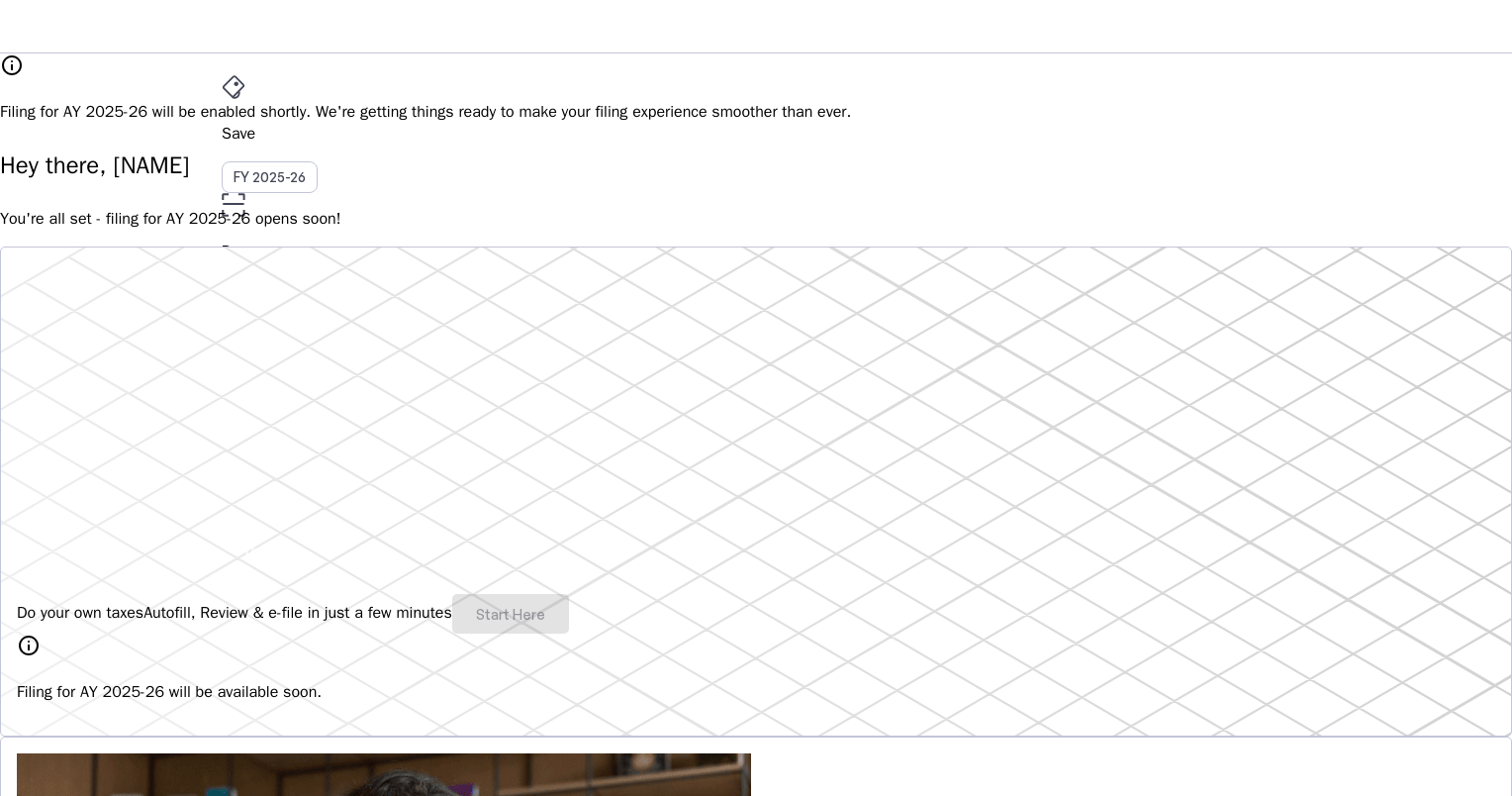 scroll, scrollTop: 0, scrollLeft: 0, axis: both 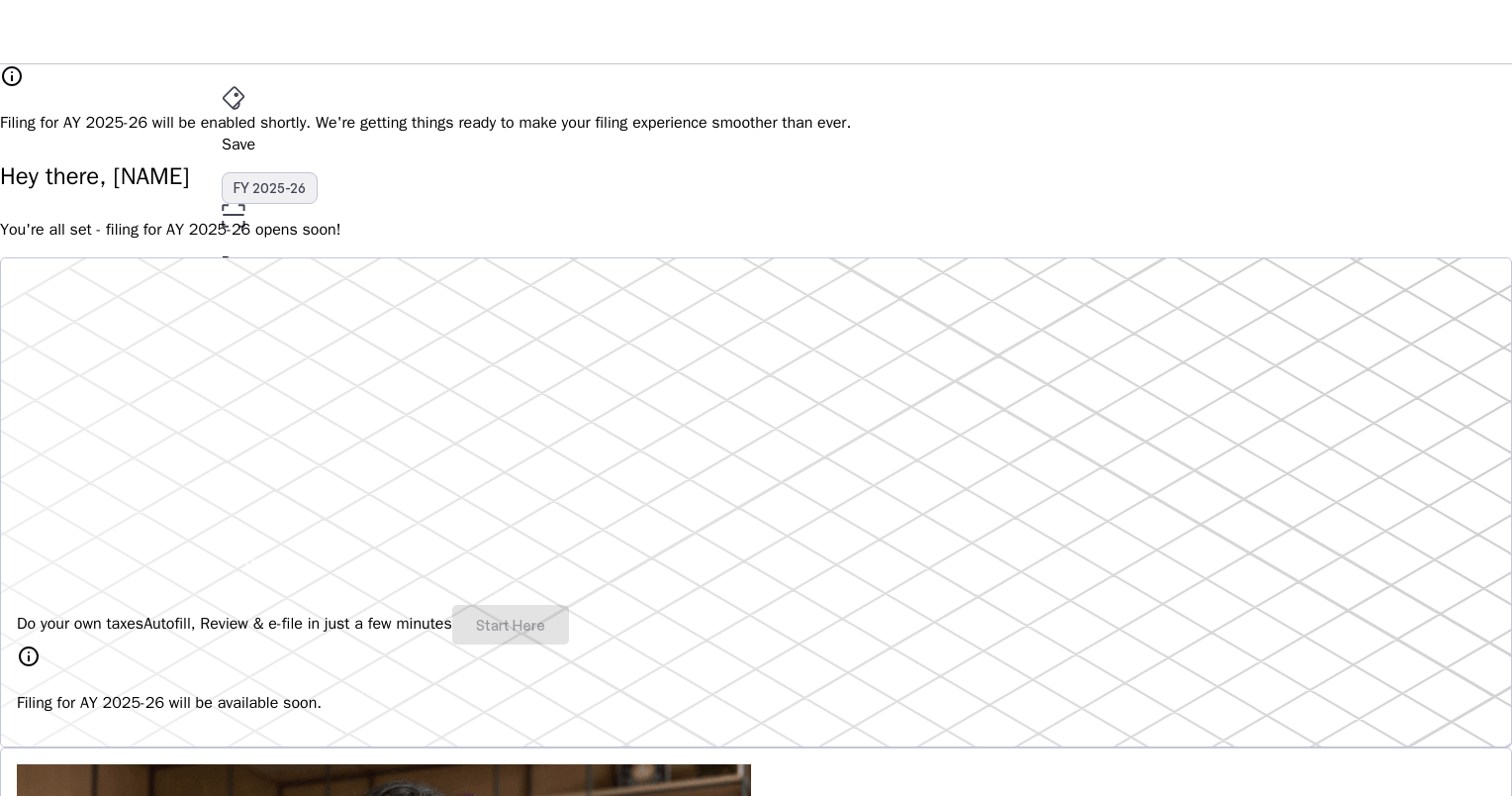 click on "FY 2025-26" at bounding box center (269, 188) 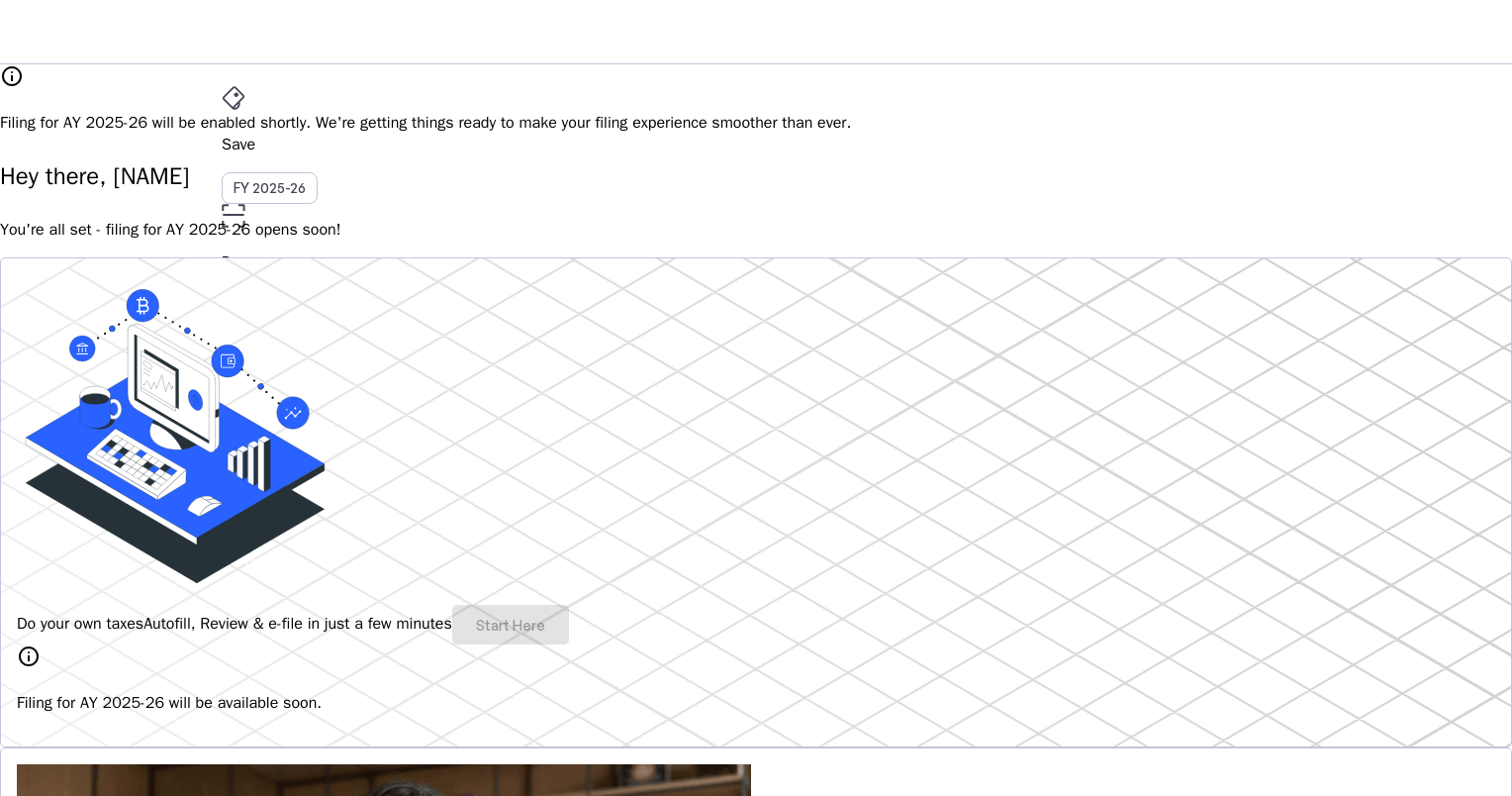 click on "Save" at bounding box center [756, 145] 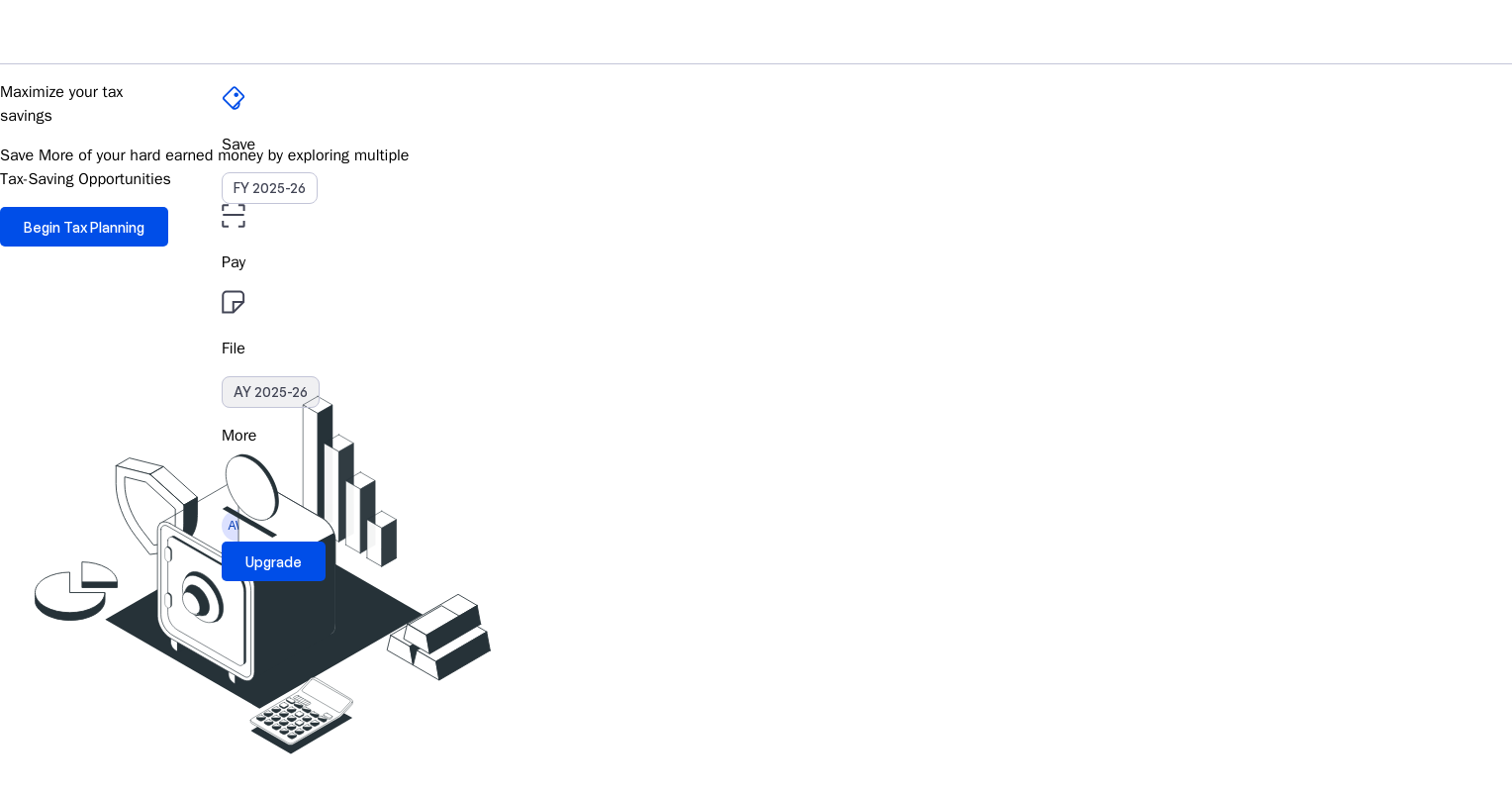 click on "AY 2025-26" at bounding box center (270, 392) 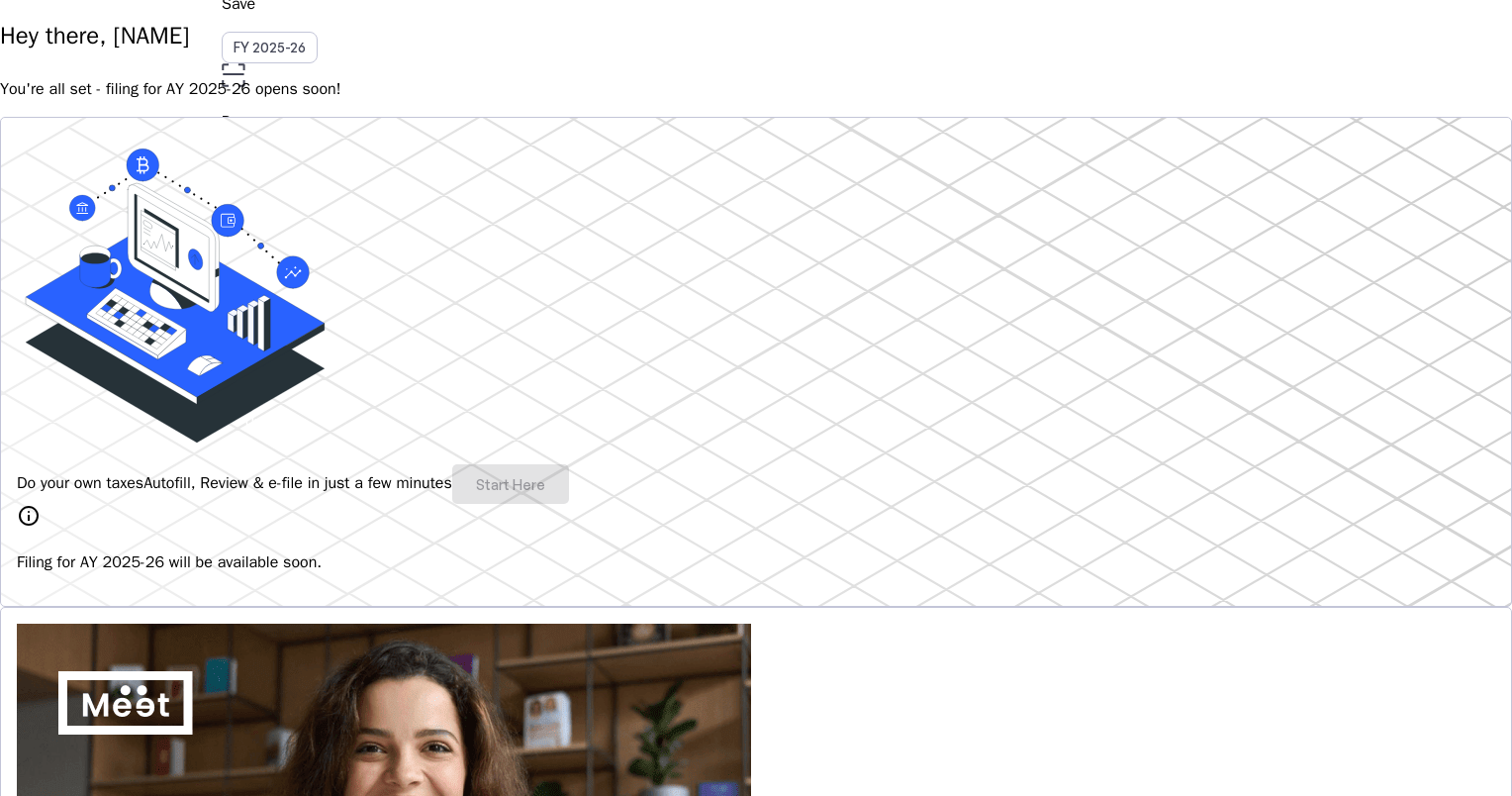 scroll, scrollTop: 0, scrollLeft: 0, axis: both 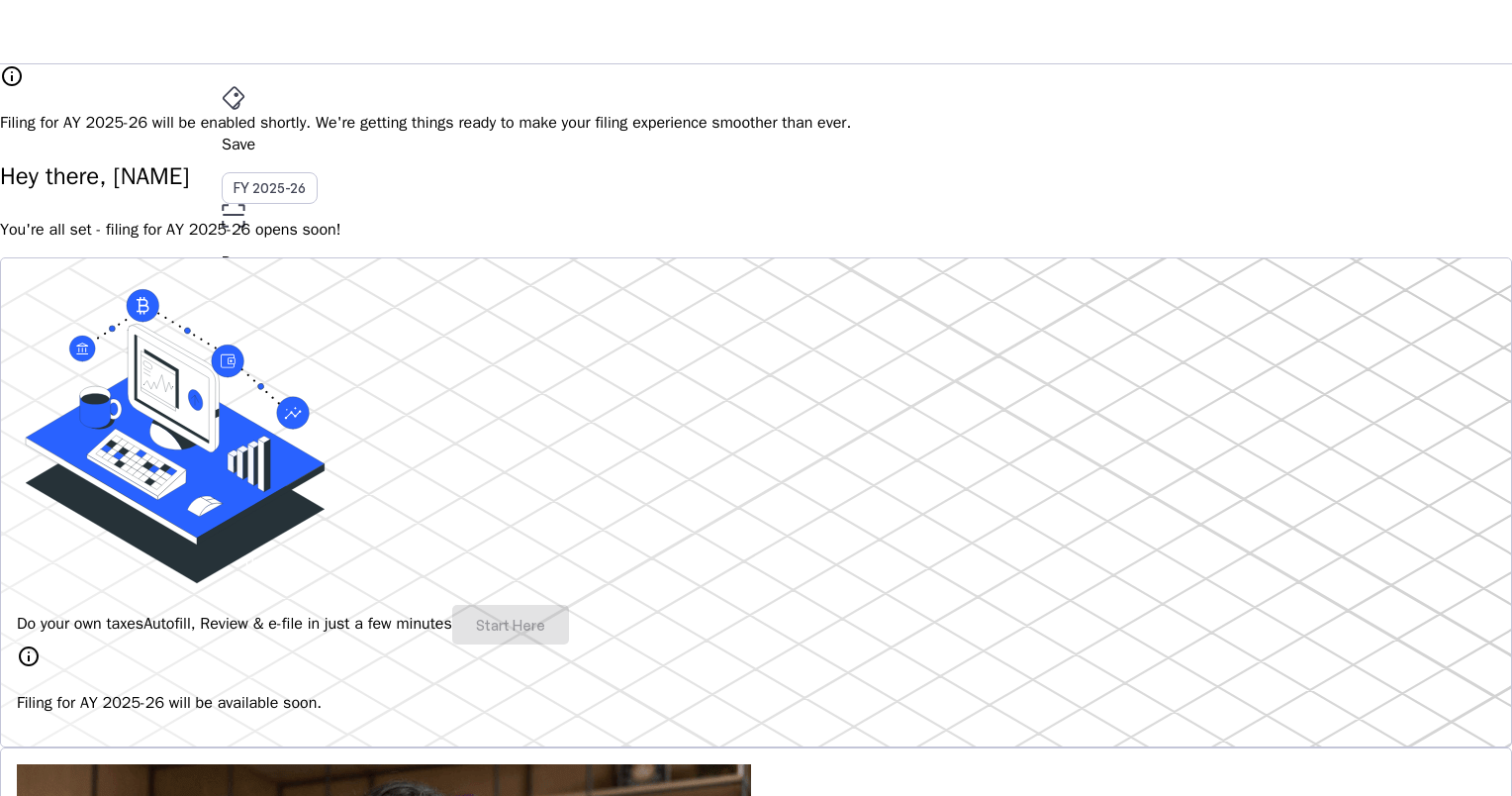 click on "Pay" at bounding box center [756, 145] 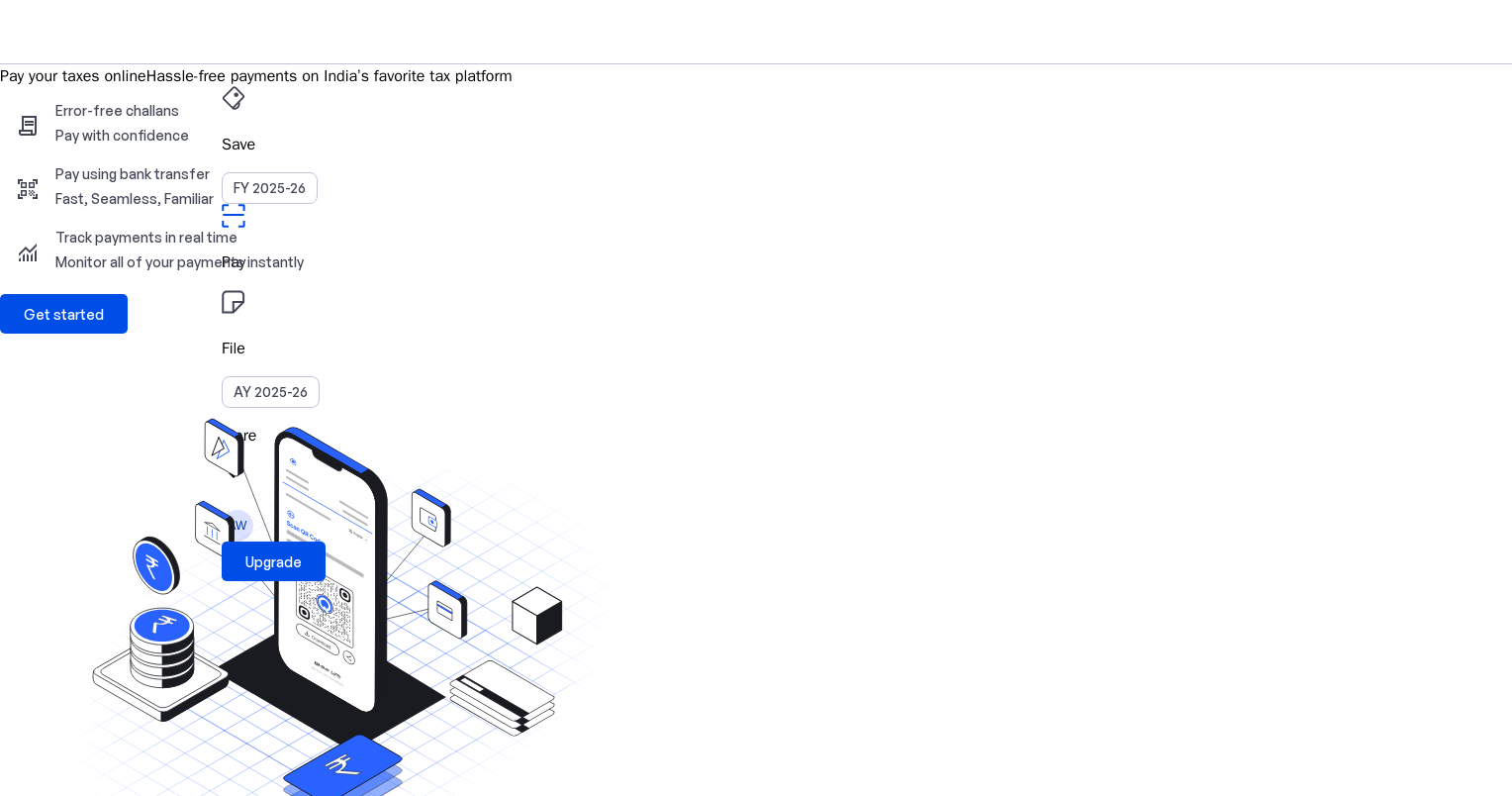 click at bounding box center [236, 94] 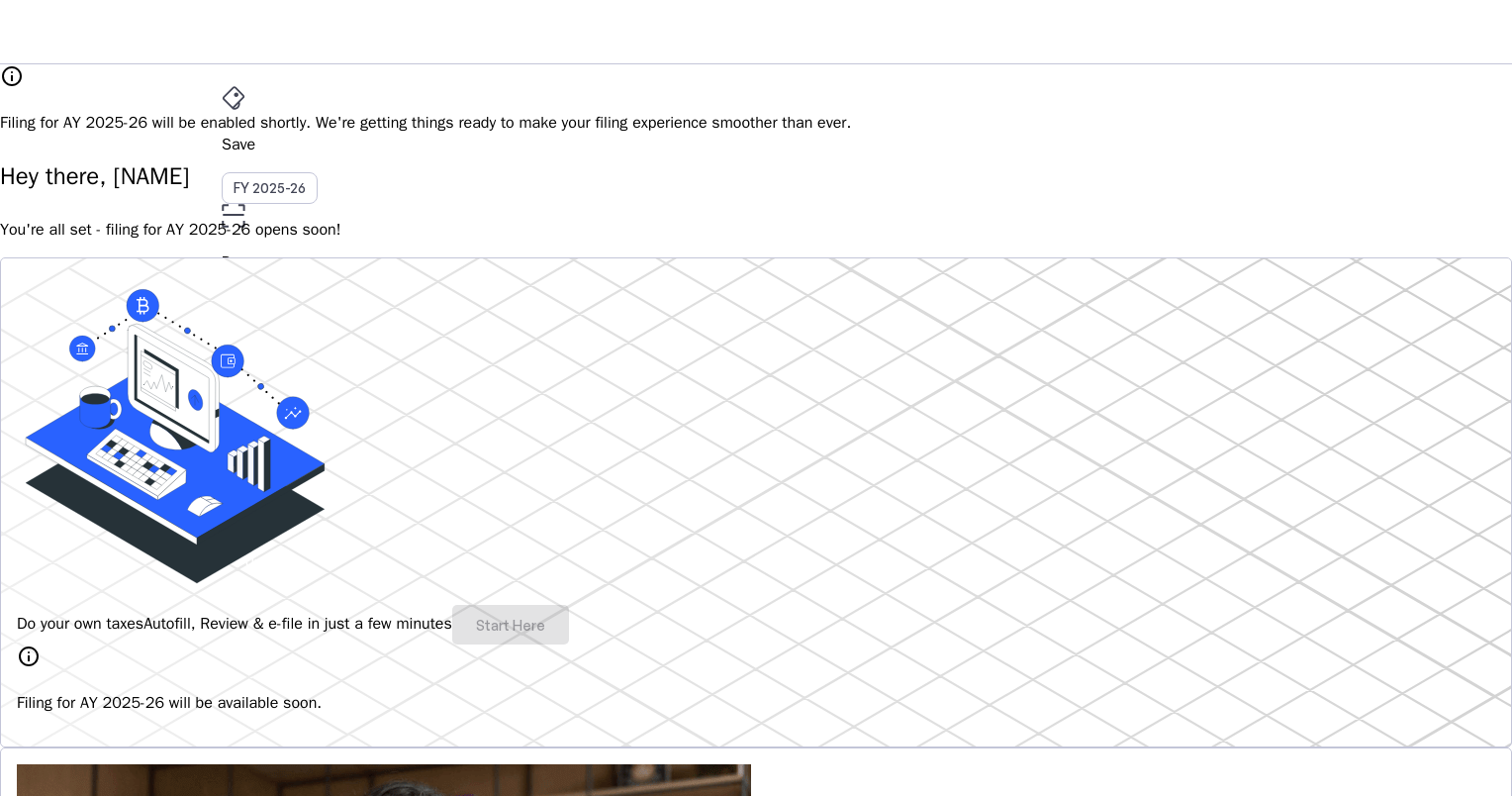 click on "More" at bounding box center [756, 436] 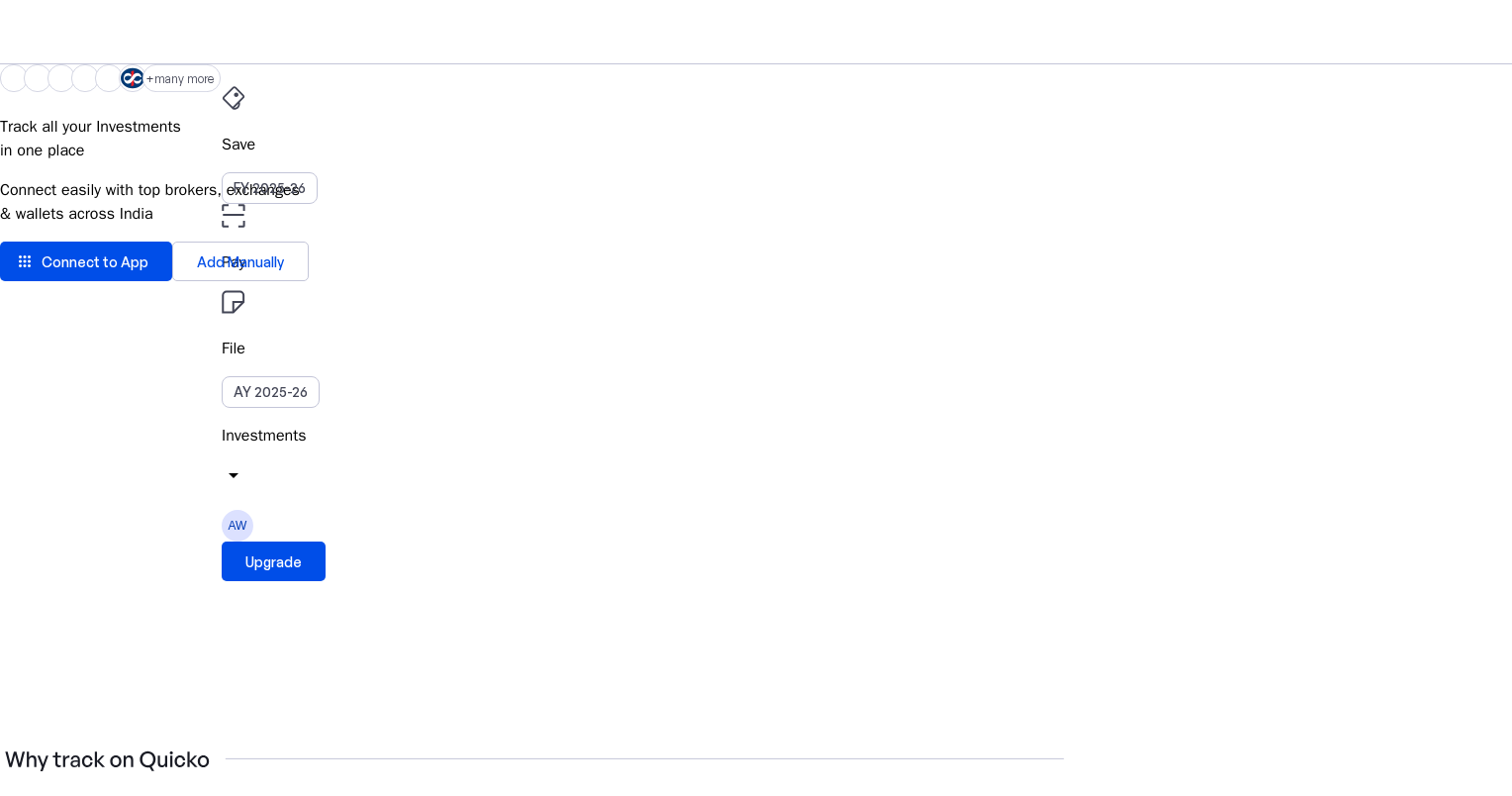 click at bounding box center [234, 98] 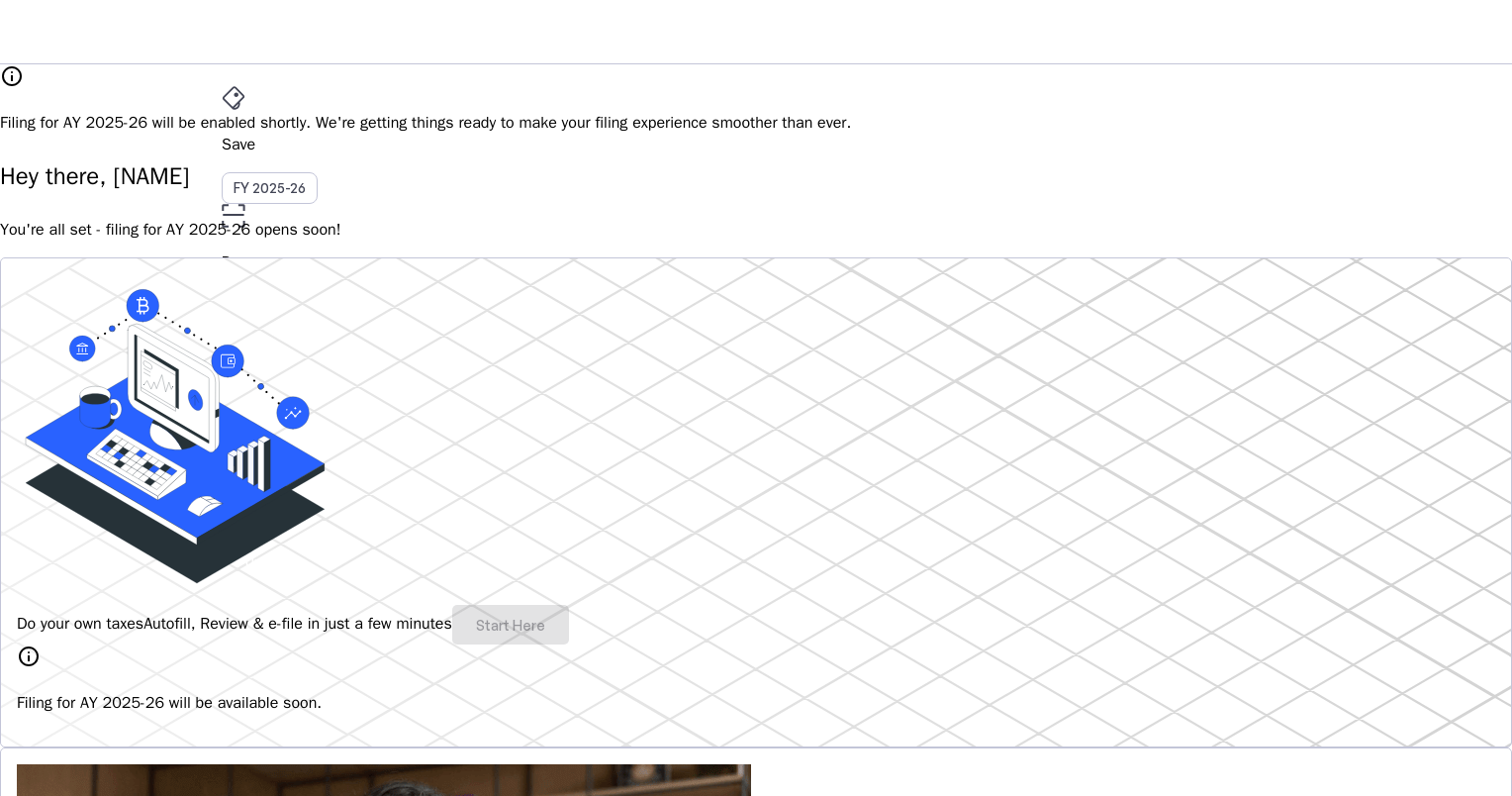 click on "Save FY 2025-26  Pay   File AY 2025-26  More  arrow_drop_down" at bounding box center (756, 290) 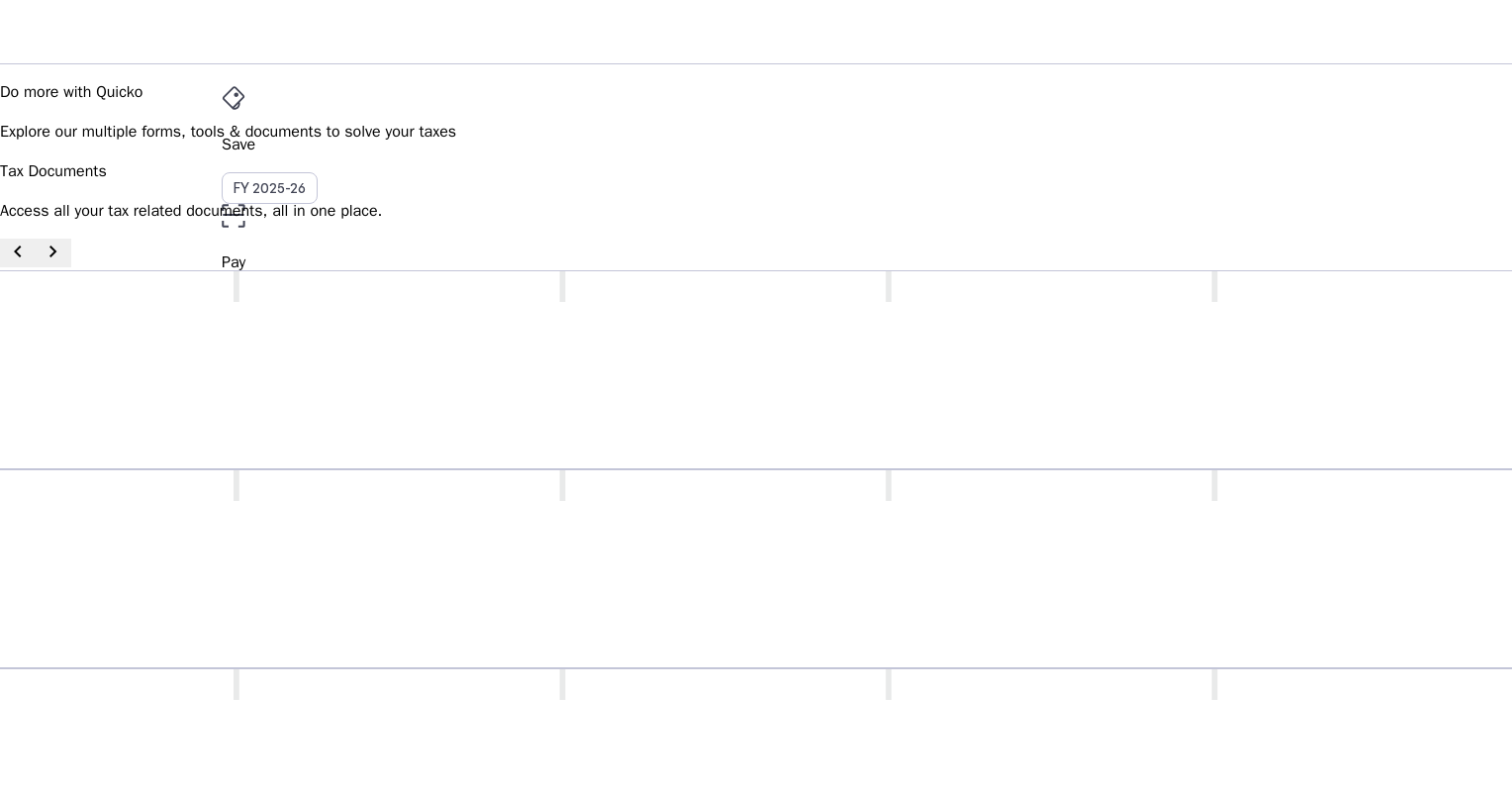 click on "Save FY 2025-26  Pay   File AY 2025-26  Tax Documents  arrow_drop_down" at bounding box center [756, 290] 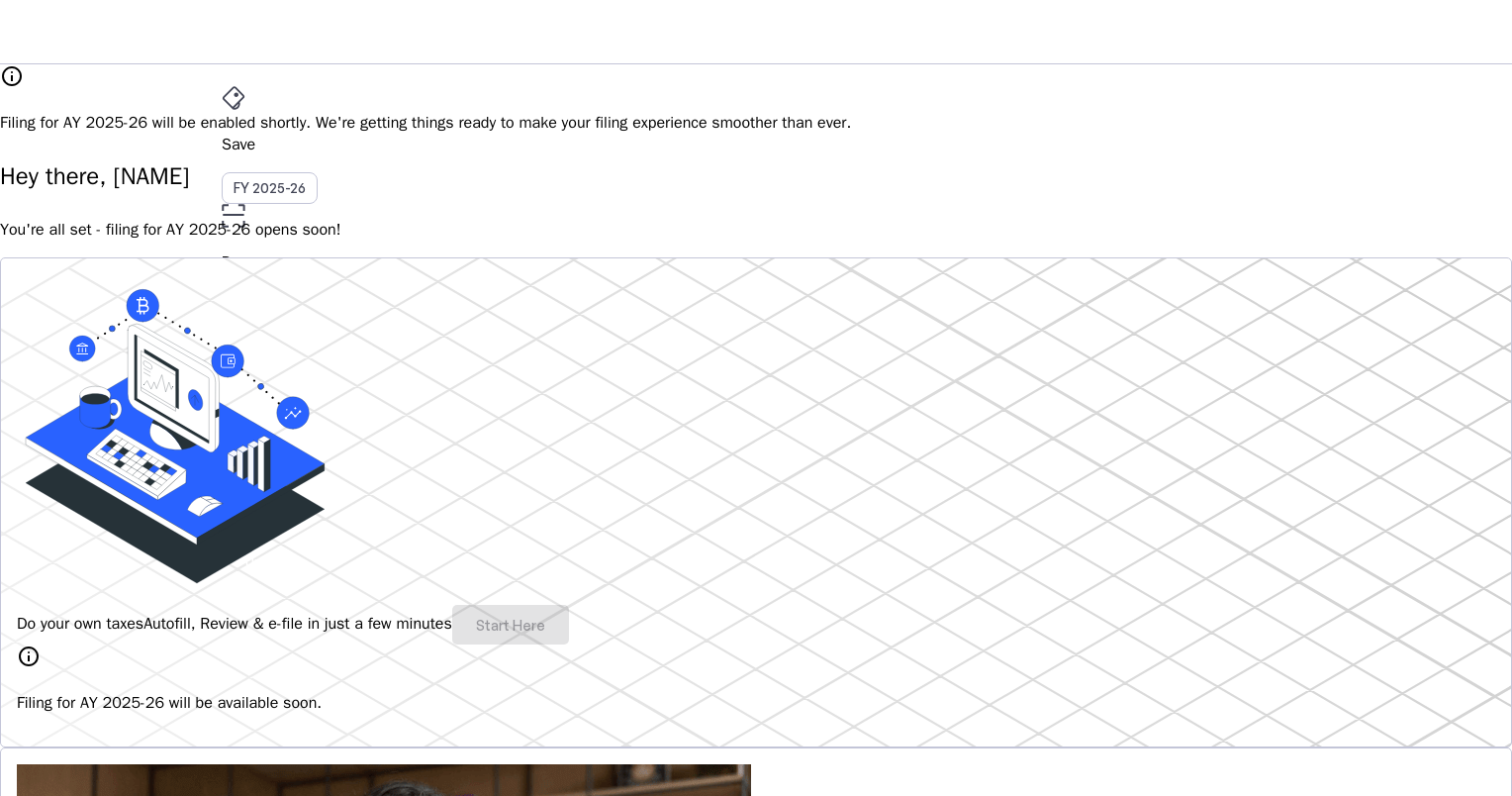 type 